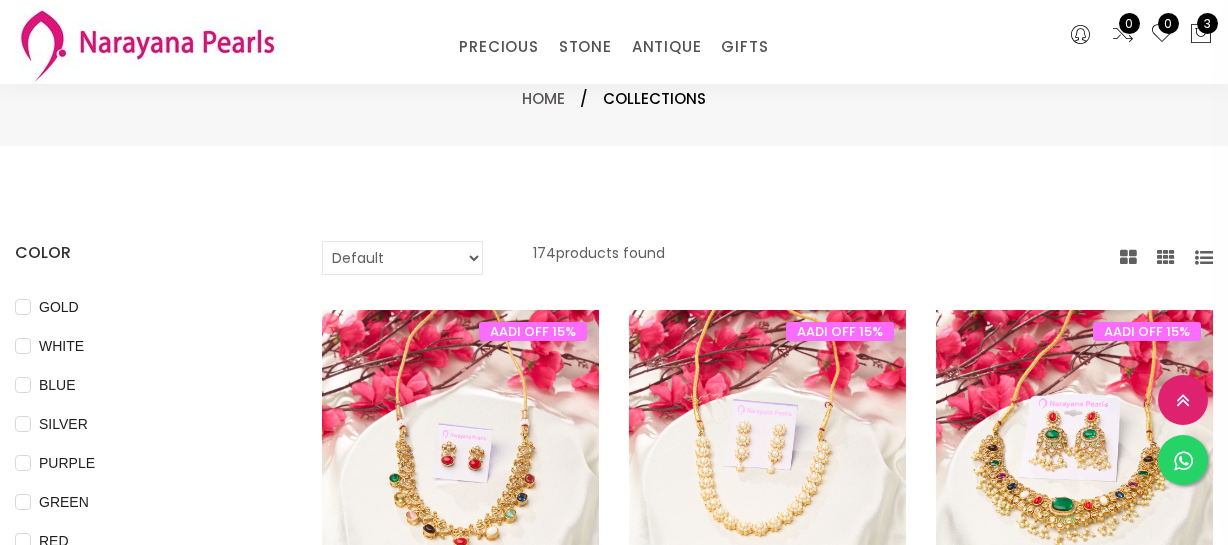 select on "INR" 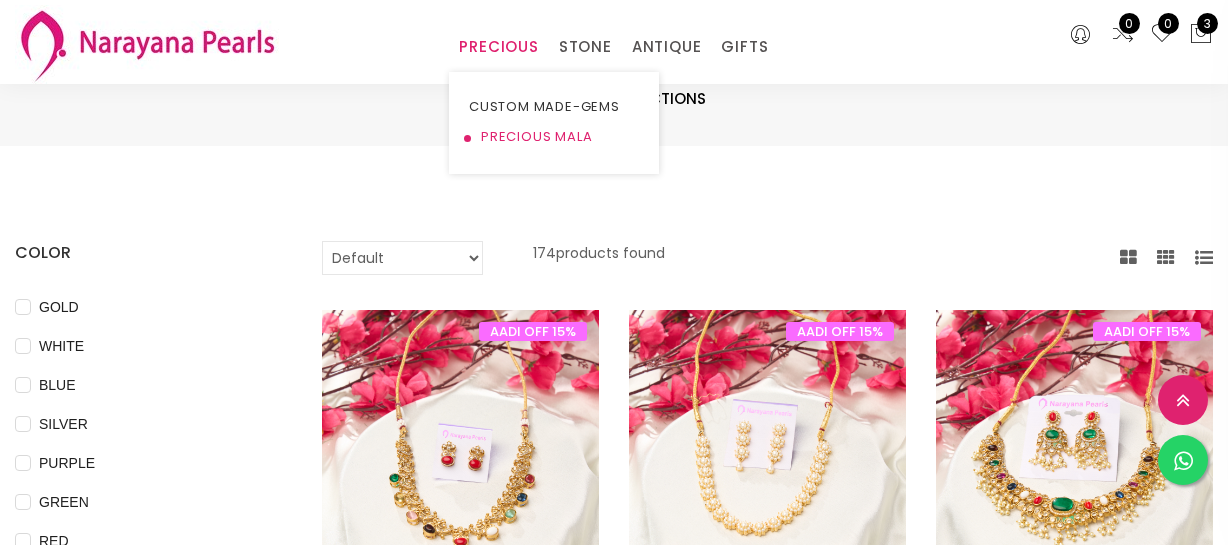 scroll, scrollTop: 1090, scrollLeft: 0, axis: vertical 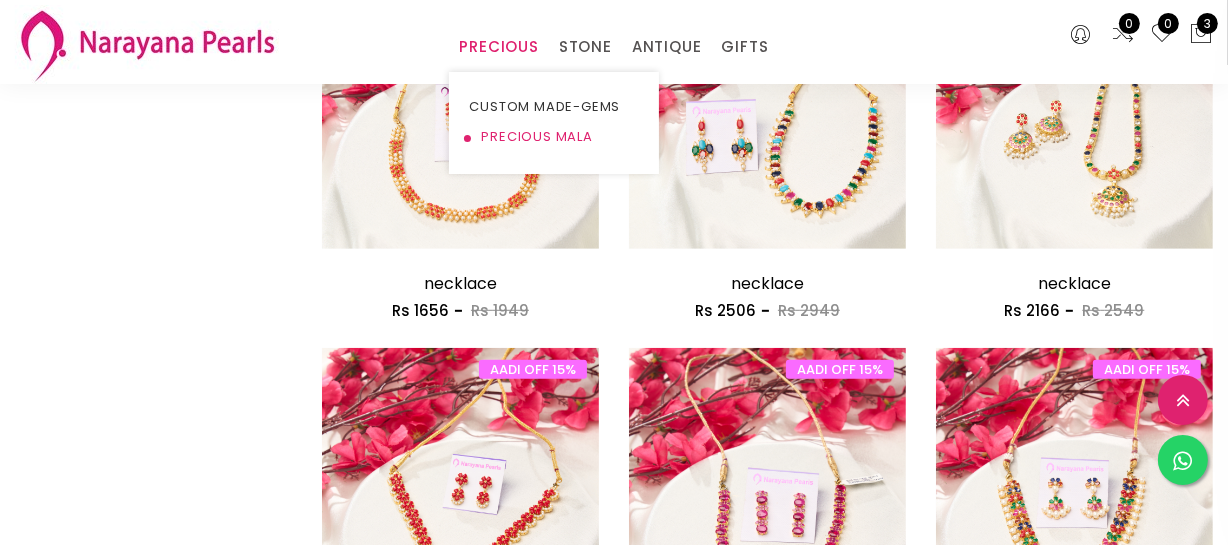 click on "PRECIOUS MALA" at bounding box center [554, 137] 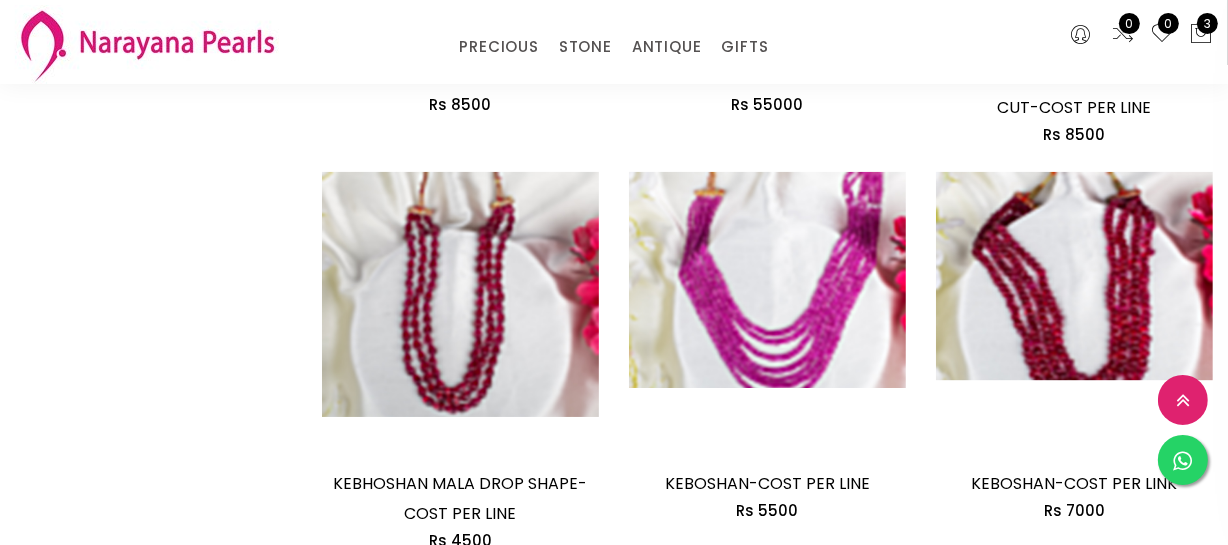 scroll, scrollTop: 1909, scrollLeft: 0, axis: vertical 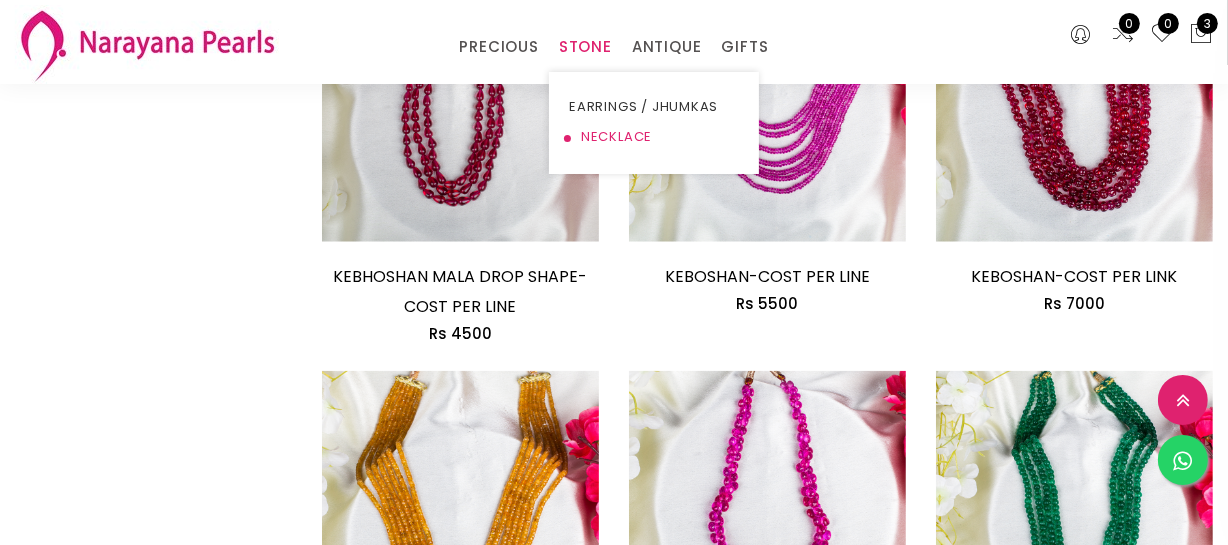 click on "NECKLACE" at bounding box center (654, 137) 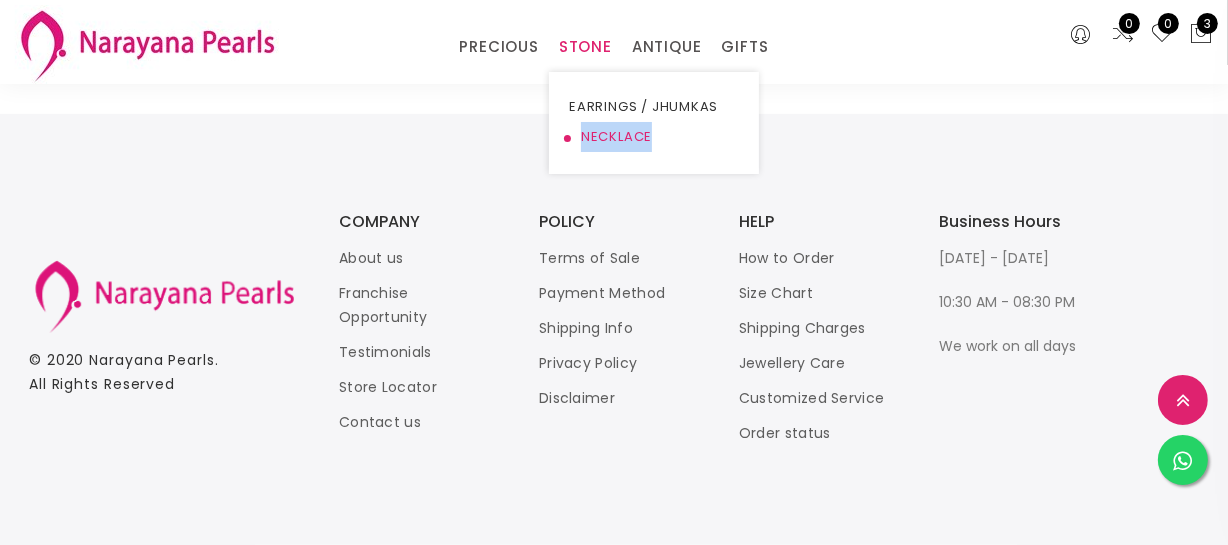 click on "NECKLACE" at bounding box center [654, 137] 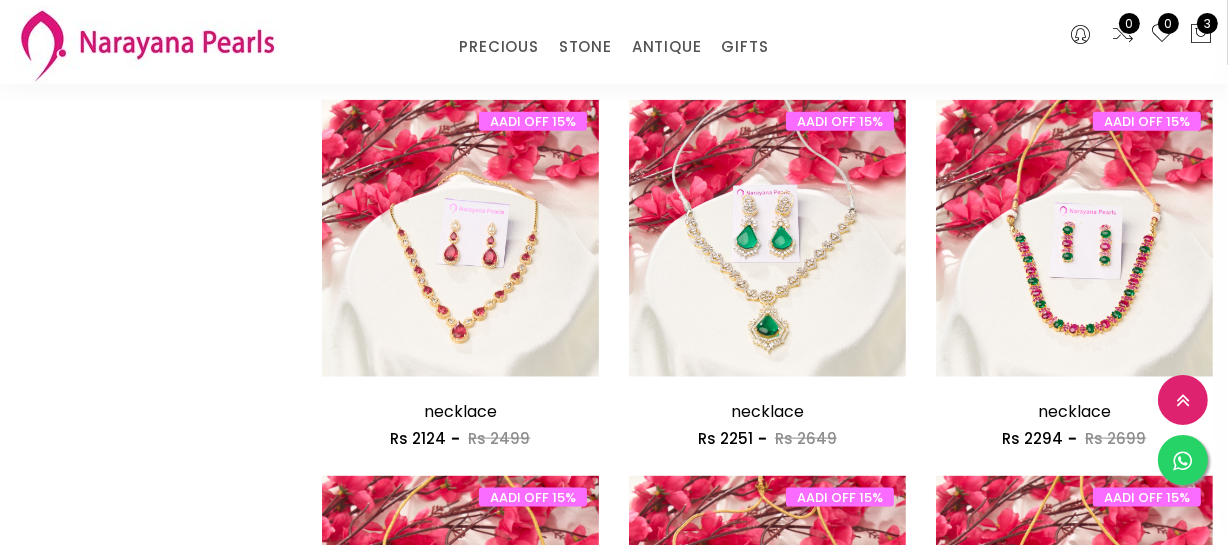 scroll, scrollTop: 2545, scrollLeft: 0, axis: vertical 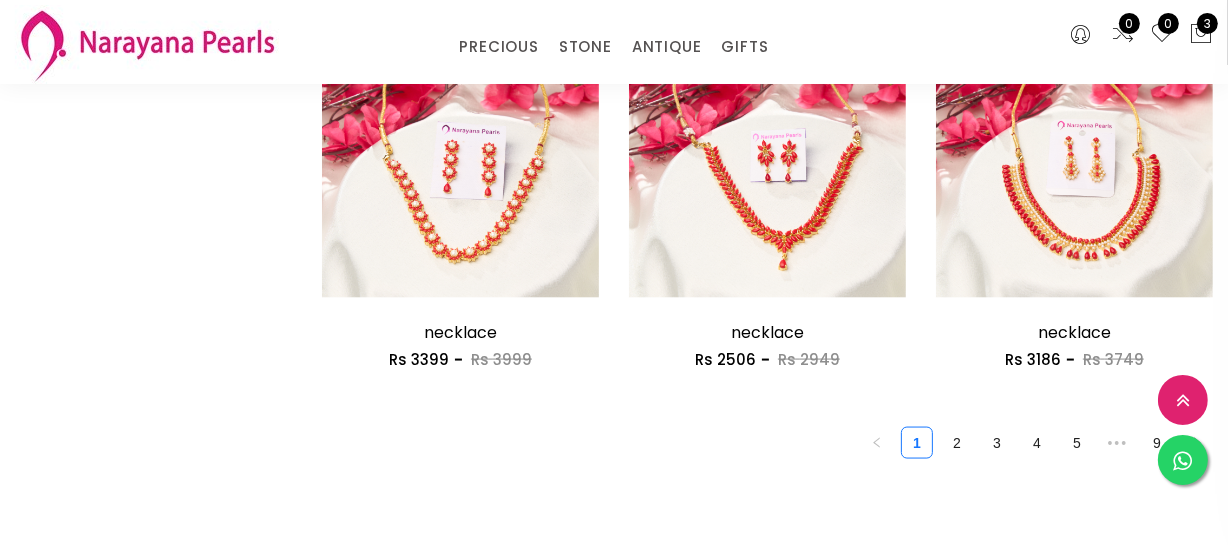 click on "2" at bounding box center (957, 443) 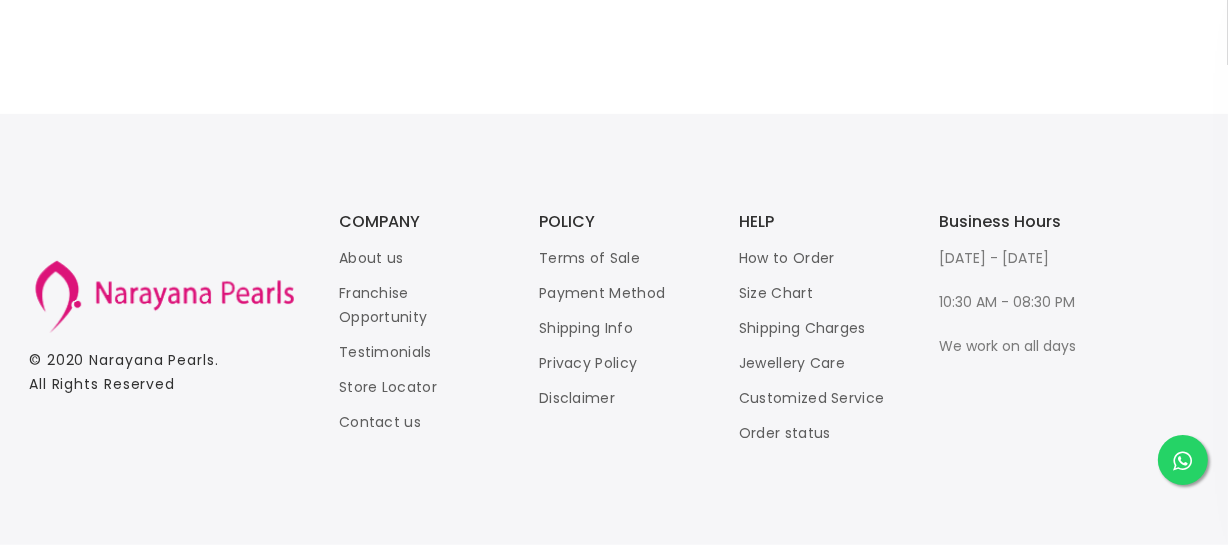 click on "Default Price - High to Low Price - Low to High 0  products found 1" at bounding box center [767, -441] 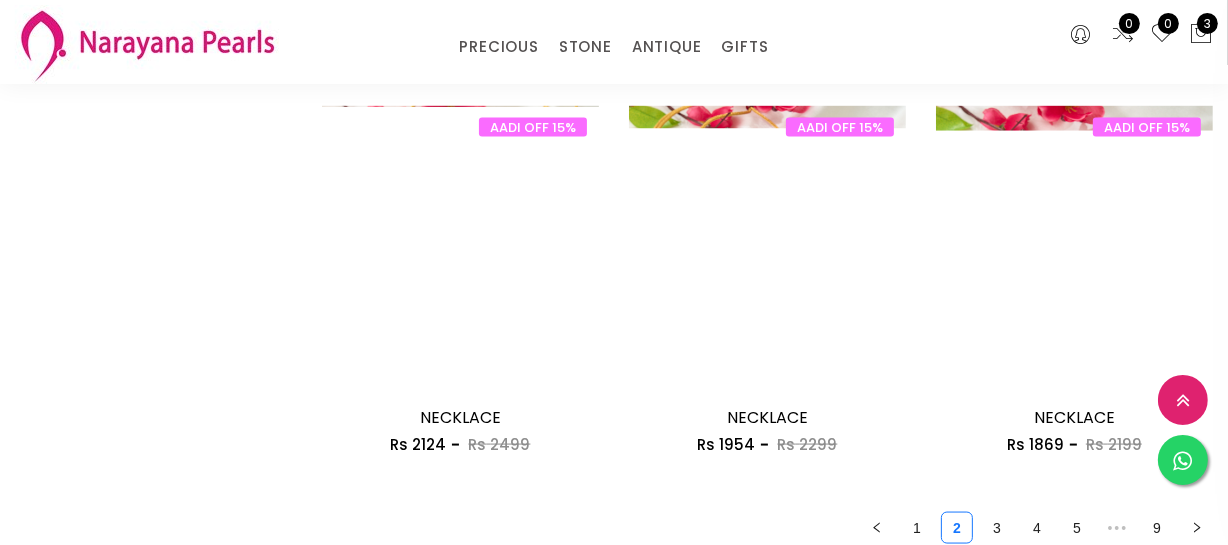 scroll, scrollTop: 2545, scrollLeft: 0, axis: vertical 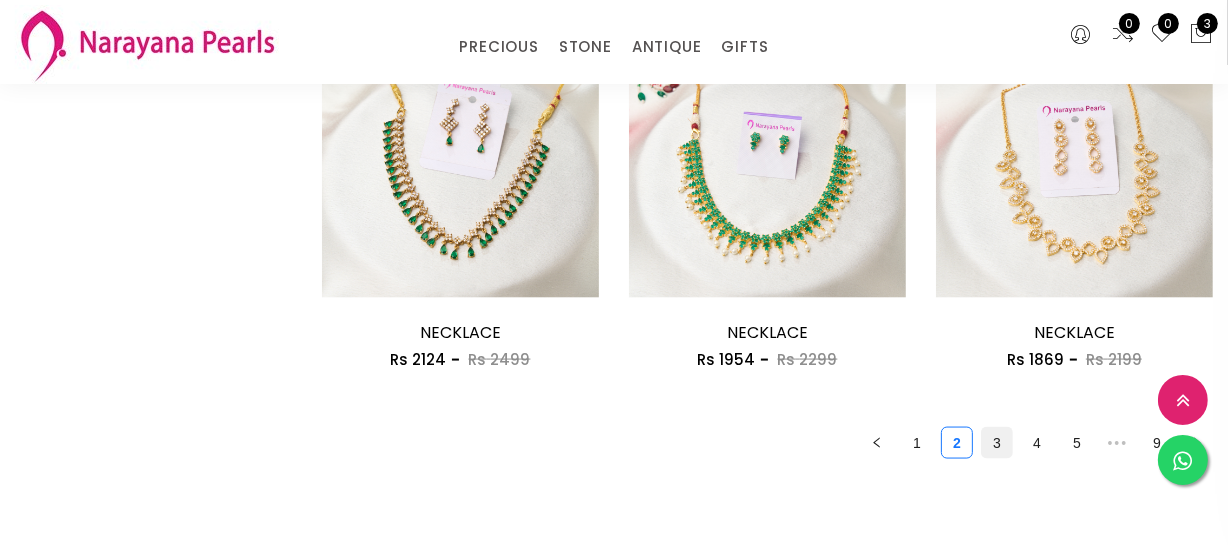 click on "3" at bounding box center [997, 443] 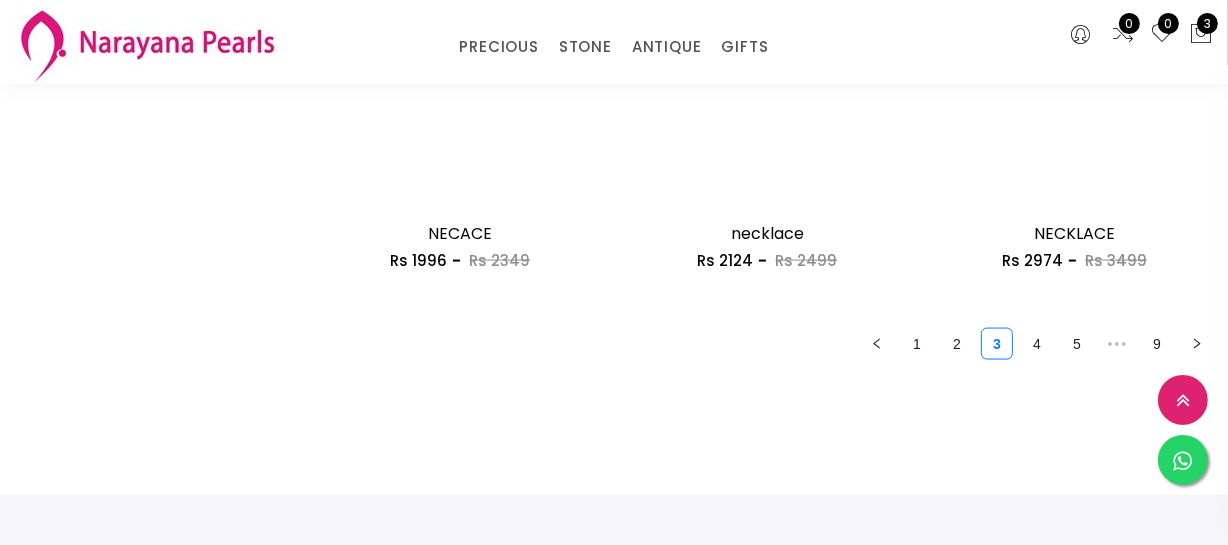 scroll, scrollTop: 2727, scrollLeft: 0, axis: vertical 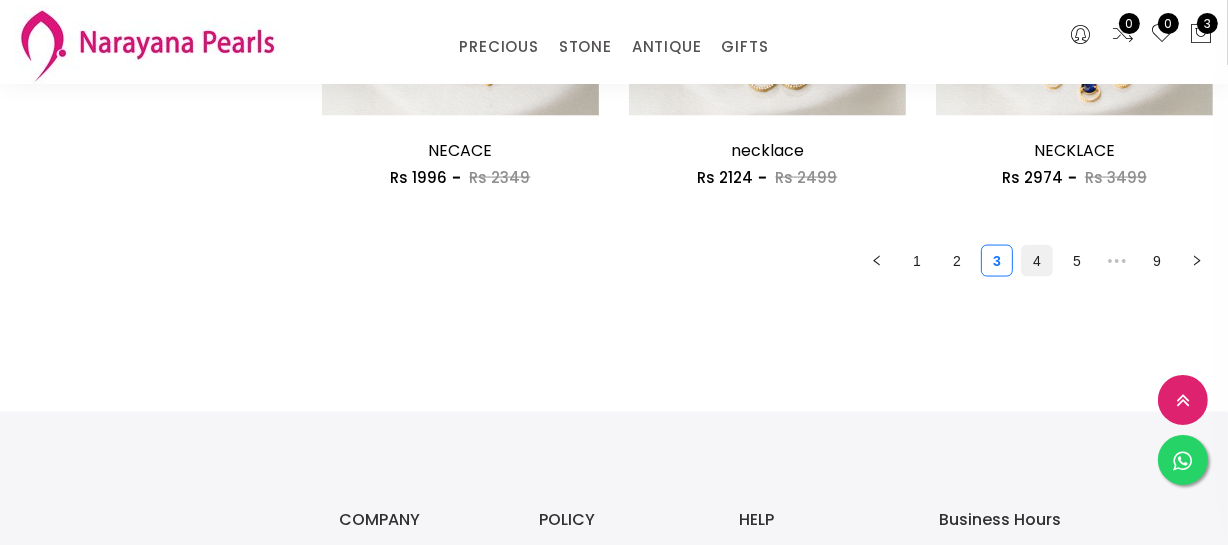 click on "4" at bounding box center [1037, 261] 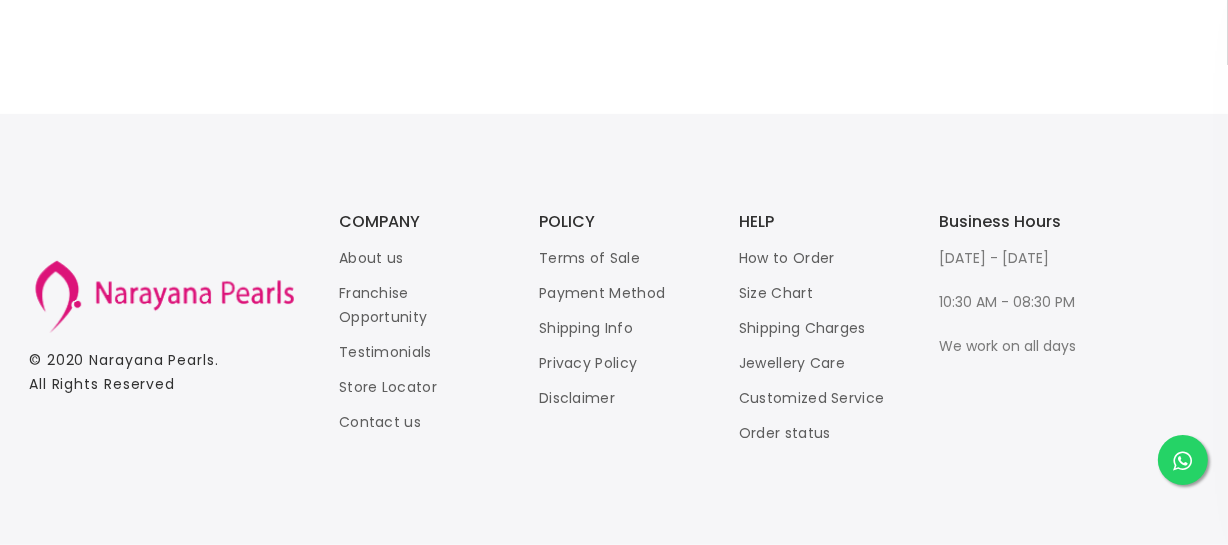 scroll, scrollTop: 0, scrollLeft: 0, axis: both 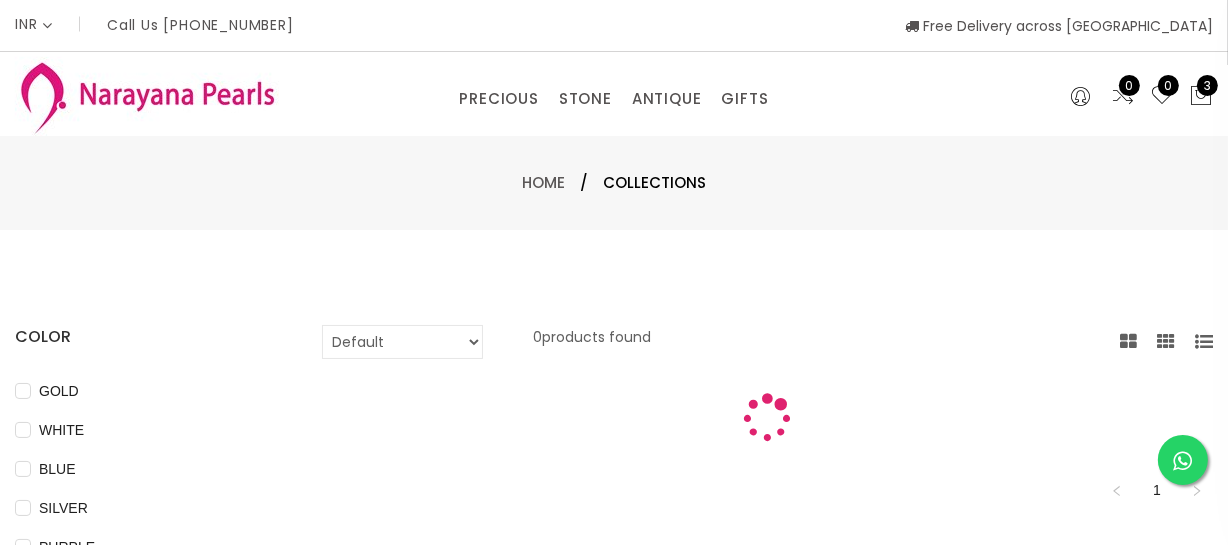 click on "COLOR   GOLD WHITE BLUE SILVER PURPLE GREEN RED PINK PEACH BLACK YELLOW MULTI COLOUR GREY BROWN ORANGE SIZE   SMALL MEDIUM LARGE Default Price - High to Low Price - Low to High 0  products found 1" at bounding box center [614, 747] 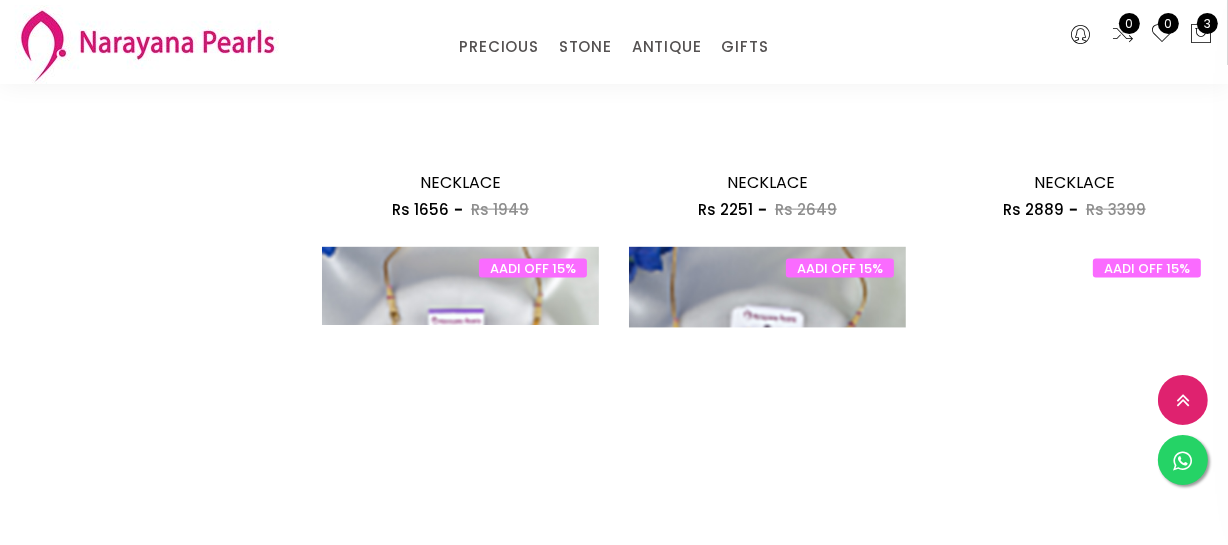 scroll, scrollTop: 2363, scrollLeft: 0, axis: vertical 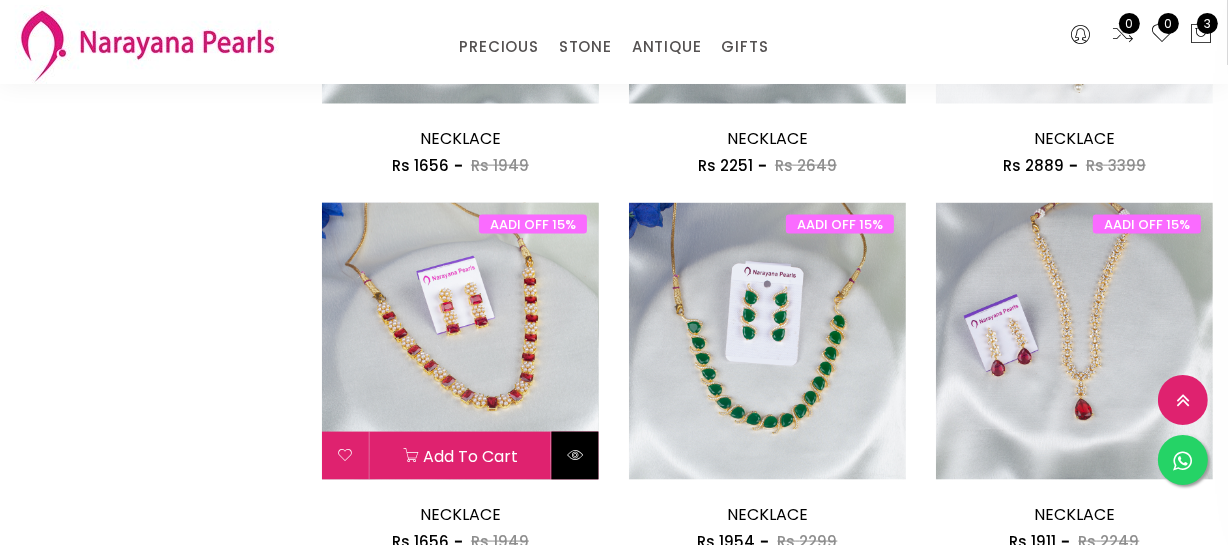 click at bounding box center [575, 455] 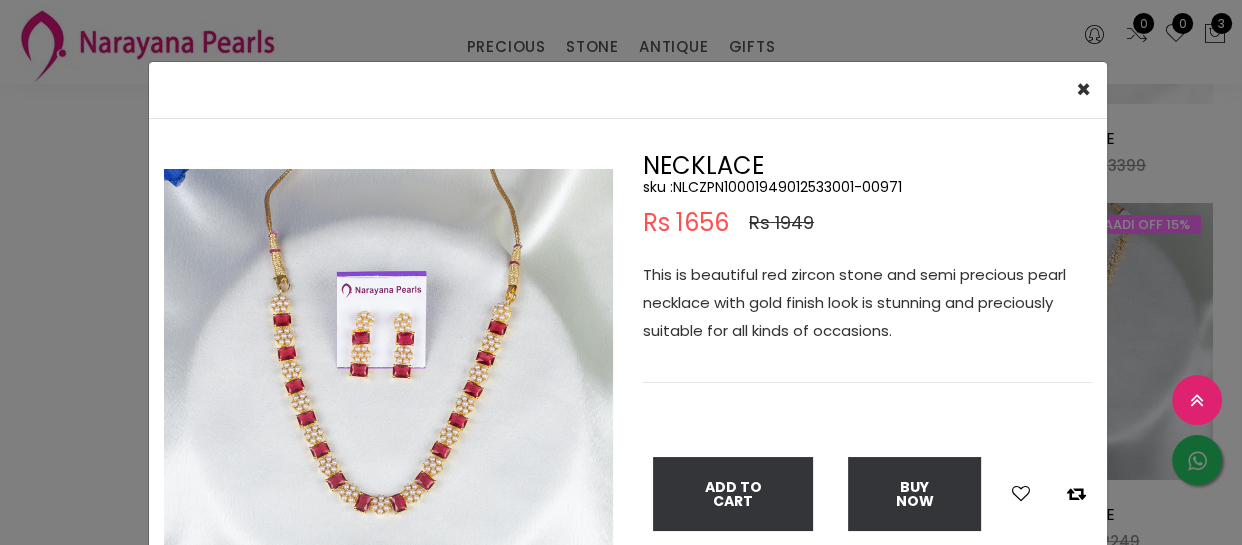 click at bounding box center [388, 393] 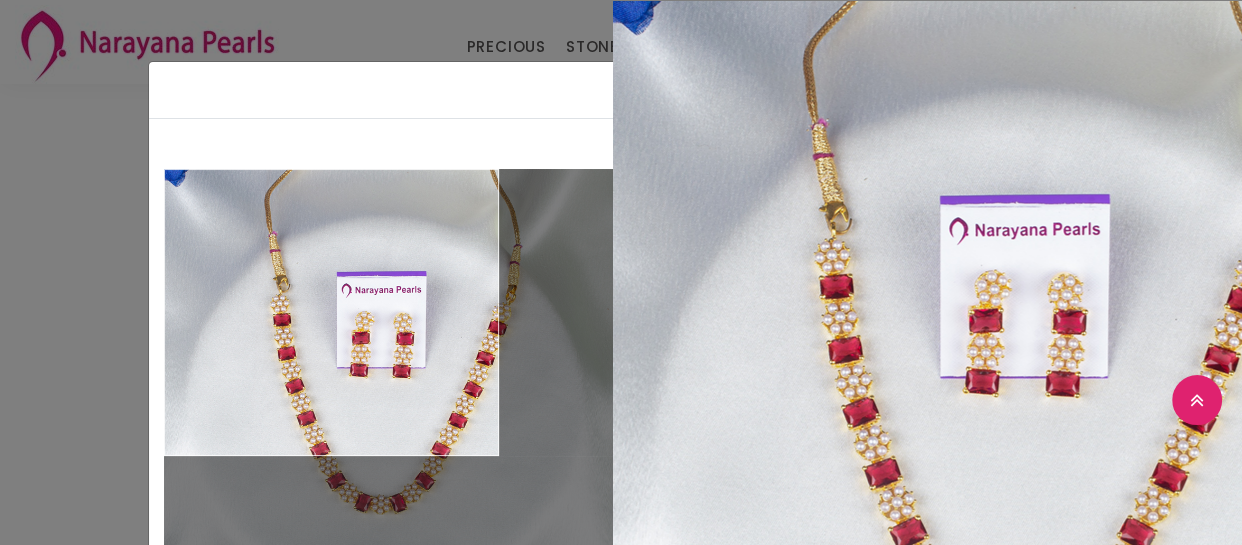 click on "× Close Double (click / press) on the image to zoom (in / out). NECKLACE sku :  NLCZPN10001949012533001-00971 Rs   1656   Rs   1949 This is beautiful red zircon stone and semi precious pearl necklace with gold finish look is stunning and preciously suitable for all kinds of occasions.  Add To Cart   Buy Now" at bounding box center [621, 272] 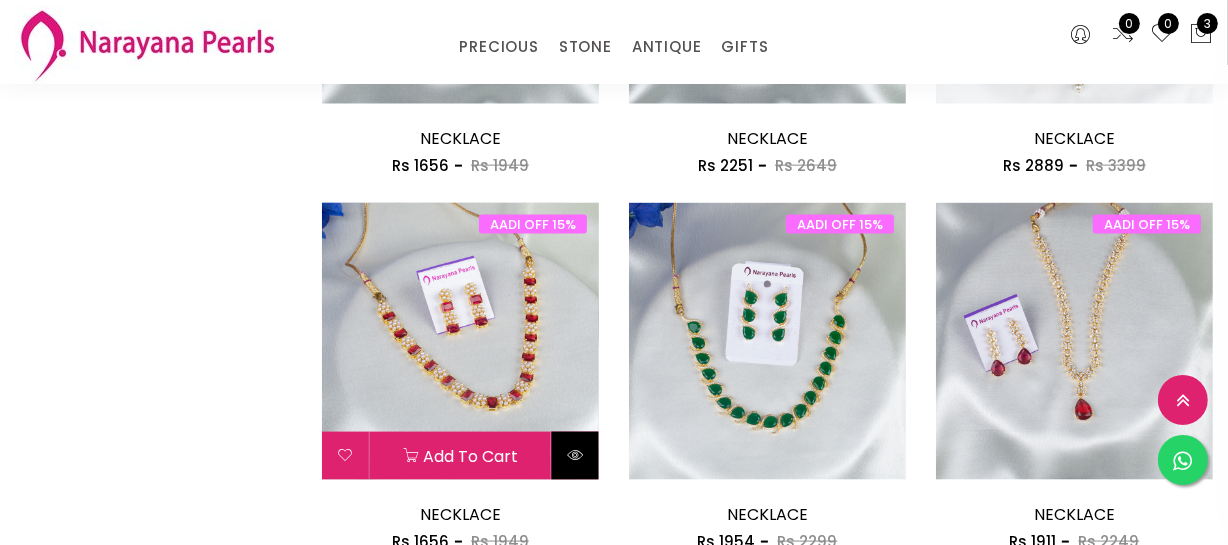 click at bounding box center (575, 455) 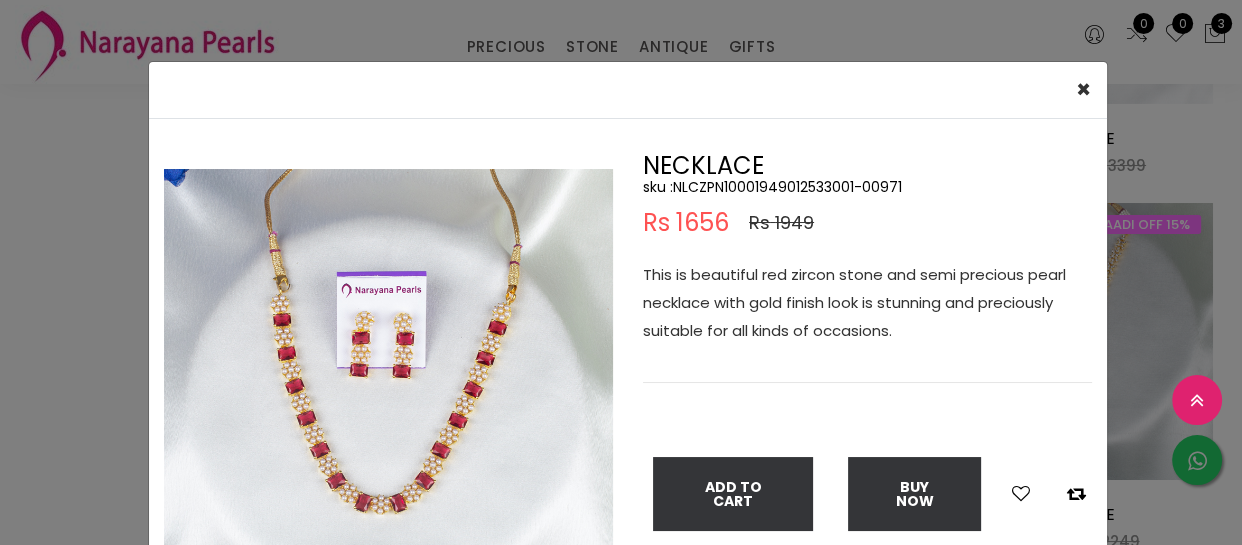 click on "× Close Double (click / press) on the image to zoom (in / out). NECKLACE sku :  NLCZPN10001949012533001-00971 Rs   1656   Rs   1949 This is beautiful red zircon stone and semi precious pearl necklace with gold finish look is stunning and preciously suitable for all kinds of occasions.  Add To Cart   Buy Now" at bounding box center (621, 272) 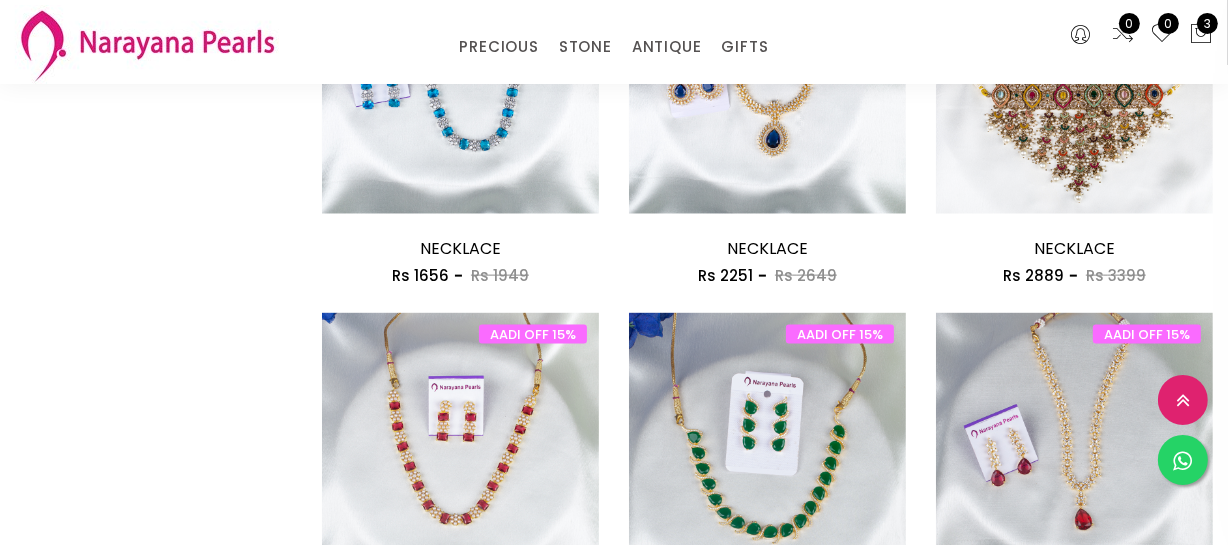 scroll, scrollTop: 2454, scrollLeft: 0, axis: vertical 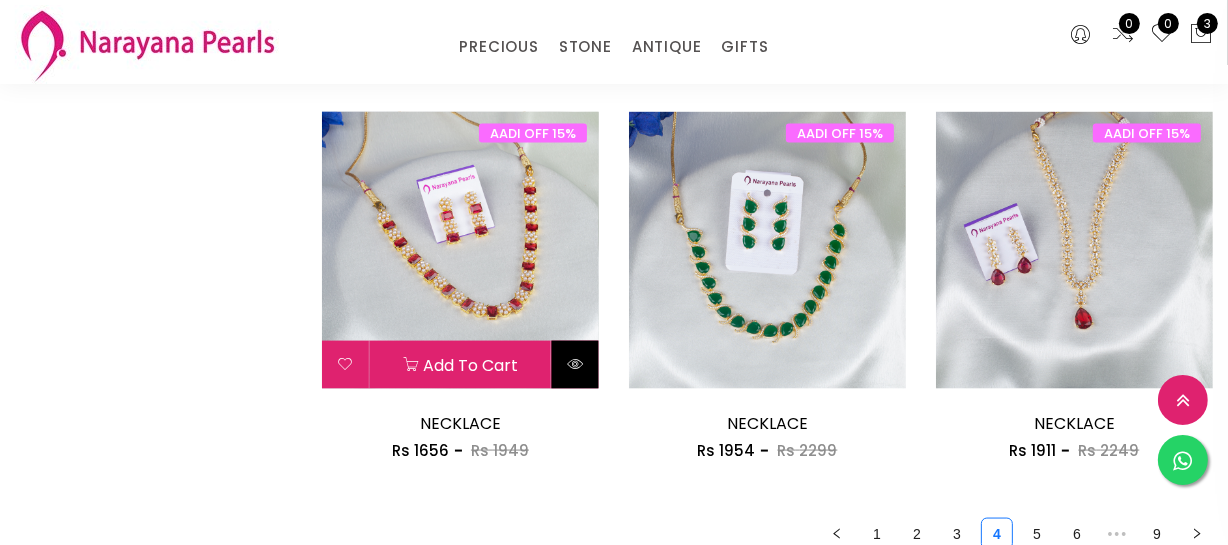 click at bounding box center [575, 364] 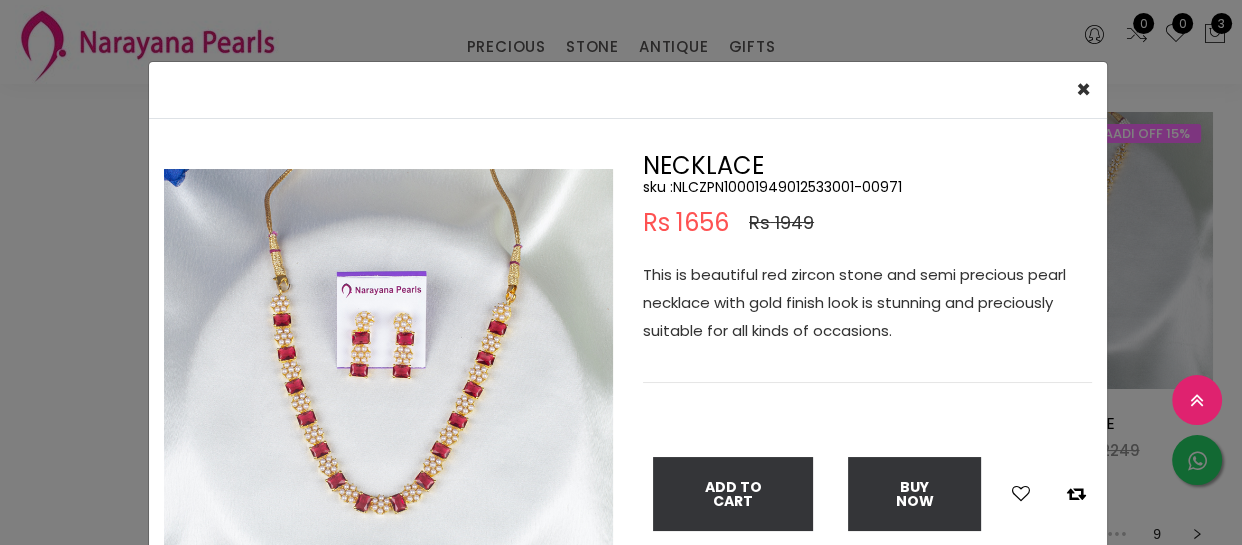 click on "× Close Double (click / press) on the image to zoom (in / out). NECKLACE sku :  NLCZPN10001949012533001-00971 Rs   1656   Rs   1949 This is beautiful red zircon stone and semi precious pearl necklace with gold finish look is stunning and preciously suitable for all kinds of occasions.  Add To Cart   Buy Now" at bounding box center (621, 272) 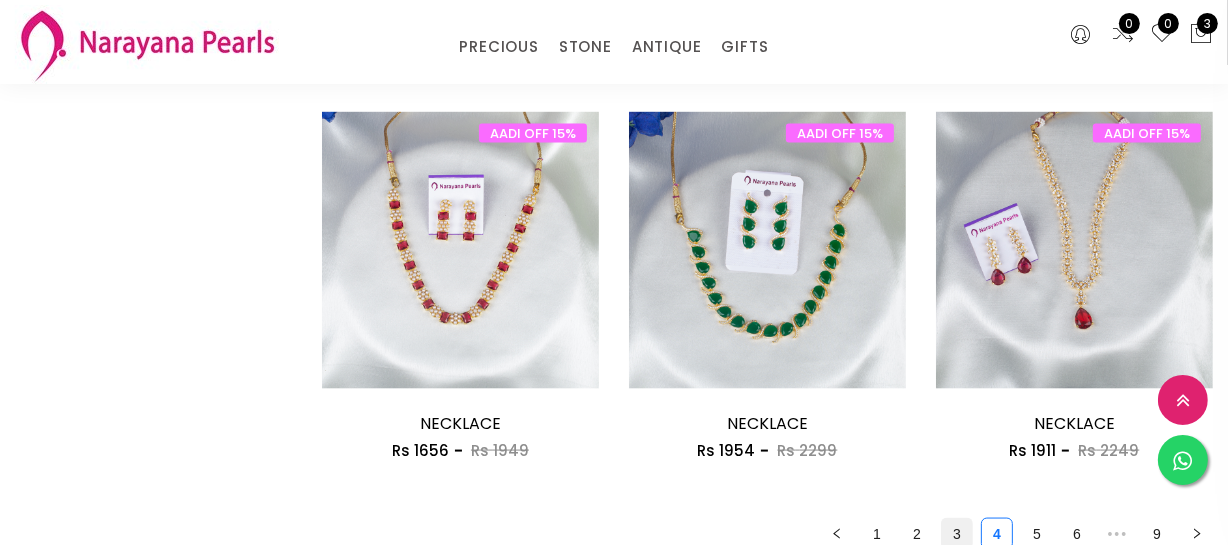 click on "3" at bounding box center (957, 534) 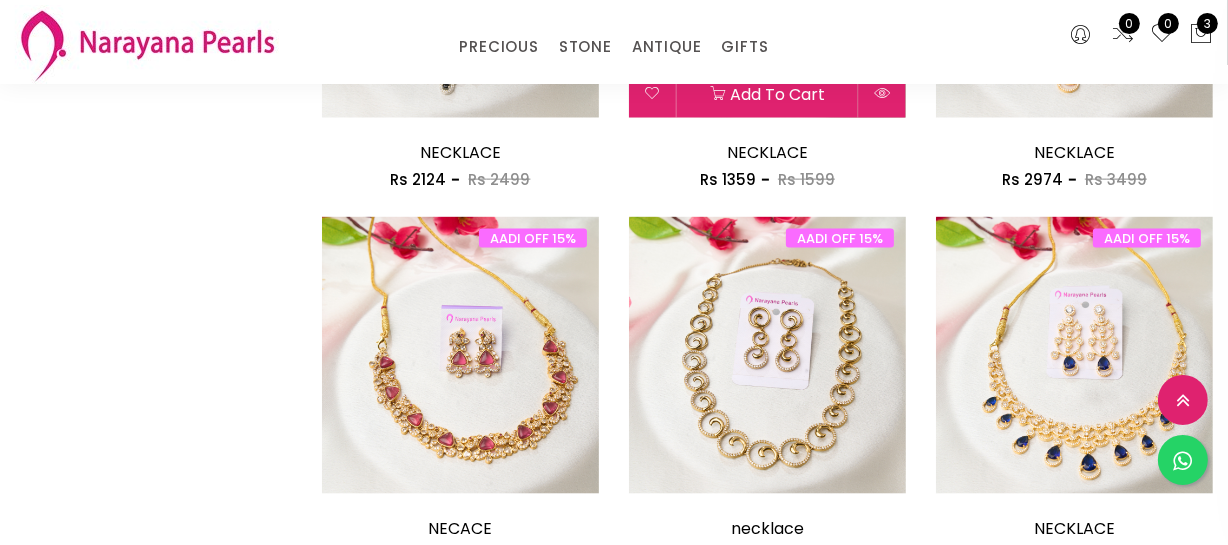 scroll, scrollTop: 2545, scrollLeft: 0, axis: vertical 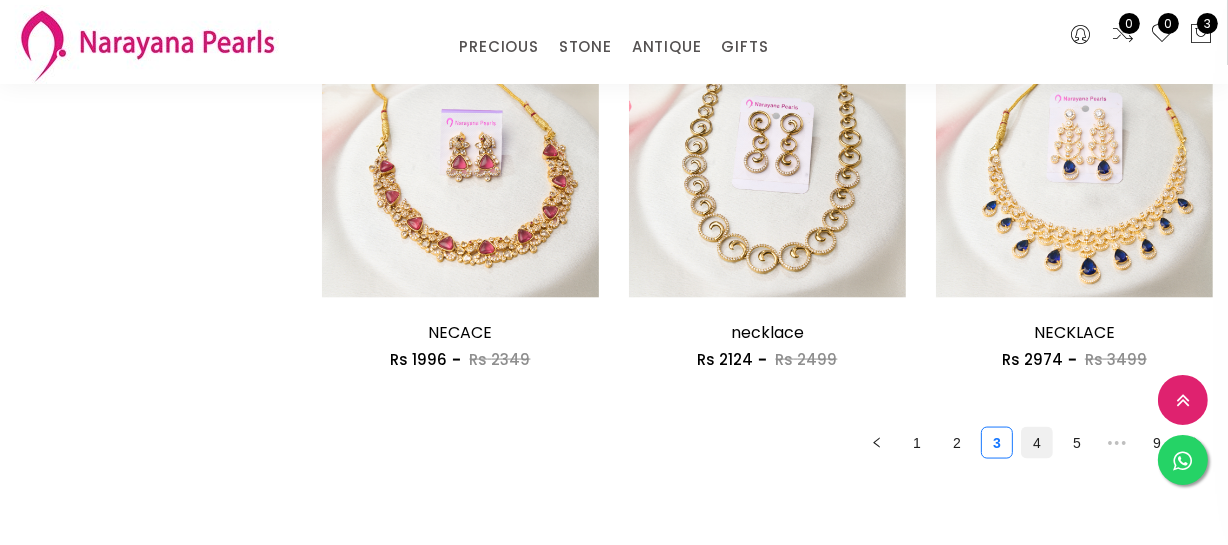 click on "4" at bounding box center (1037, 443) 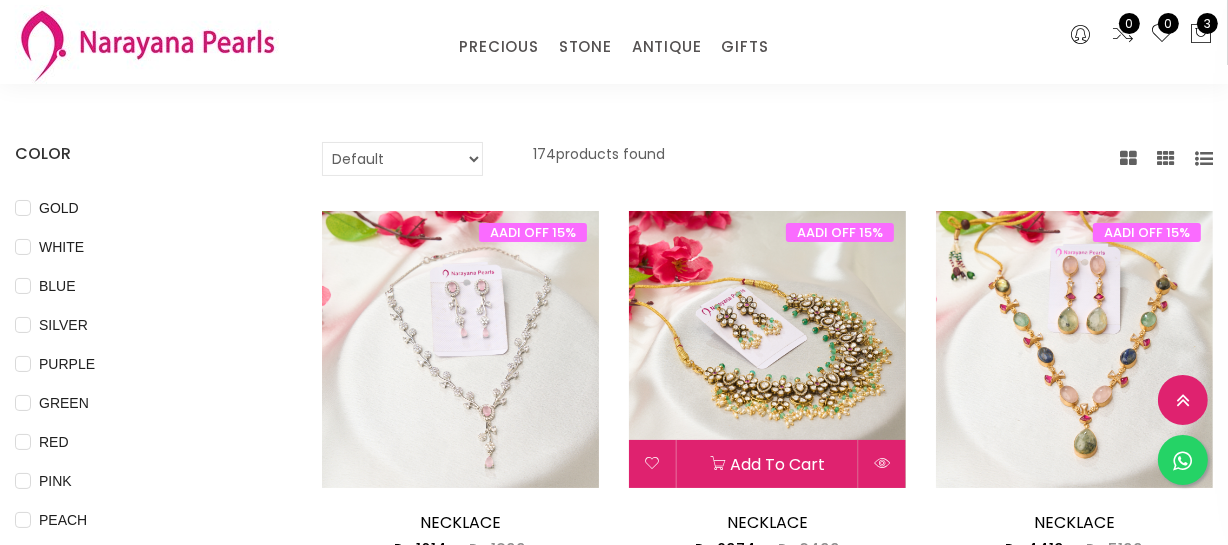 scroll, scrollTop: 272, scrollLeft: 0, axis: vertical 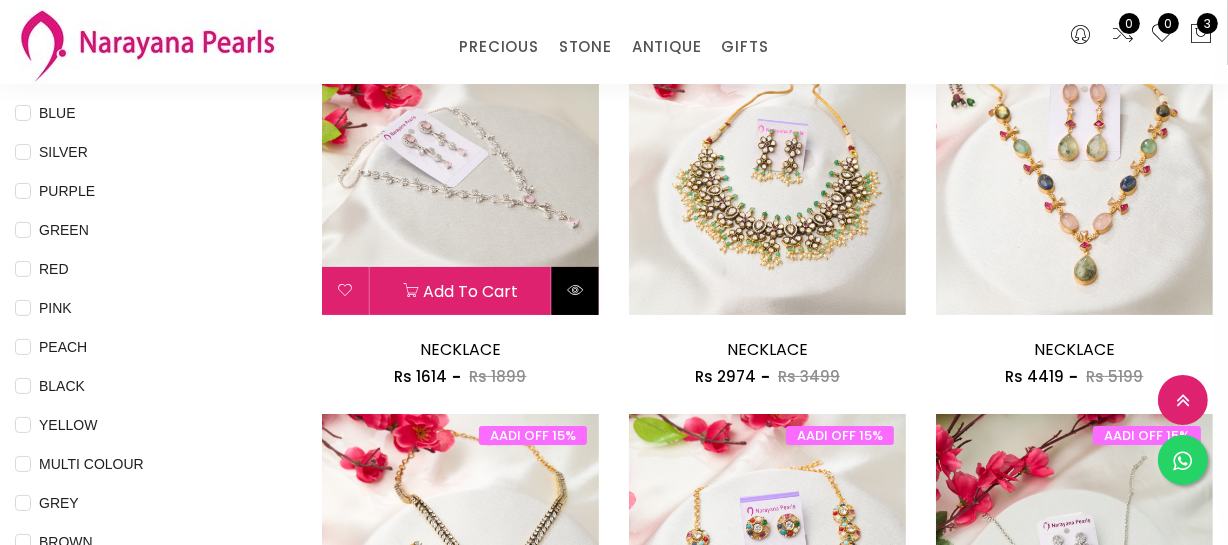 click at bounding box center [575, 291] 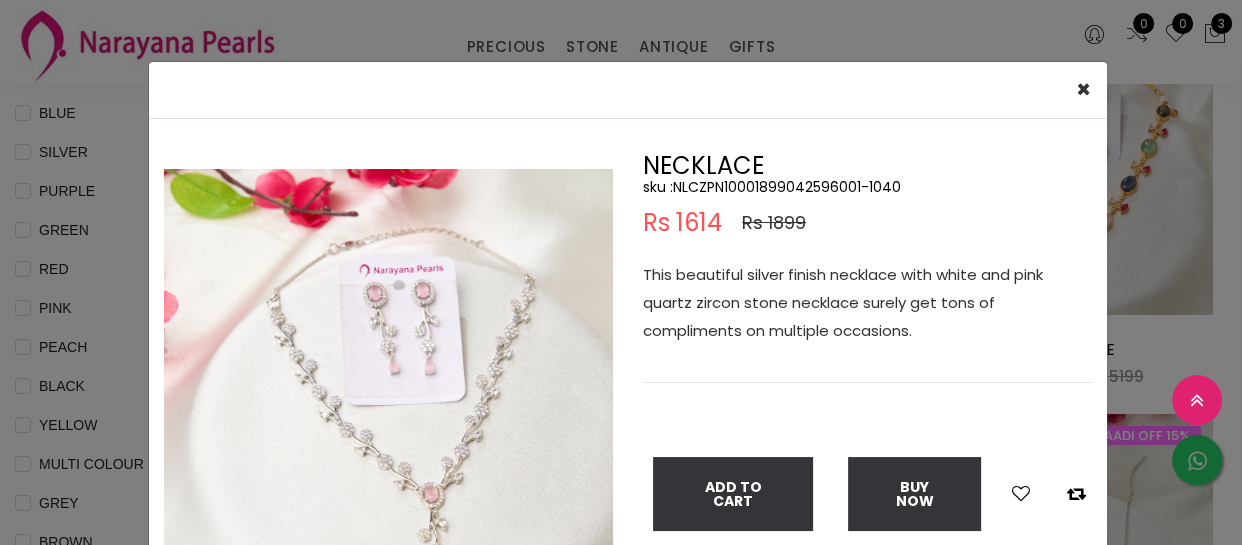 click on "× Close Double (click / press) on the image to zoom (in / out). NECKLACE sku :  NLCZPN10001899042596001-1040 Rs   1614   Rs   1899 This beautiful silver finish necklace with white and pink quartz zircon stone necklace surely get tons of compliments on multiple occasions.  Add To Cart   Buy Now" at bounding box center (621, 272) 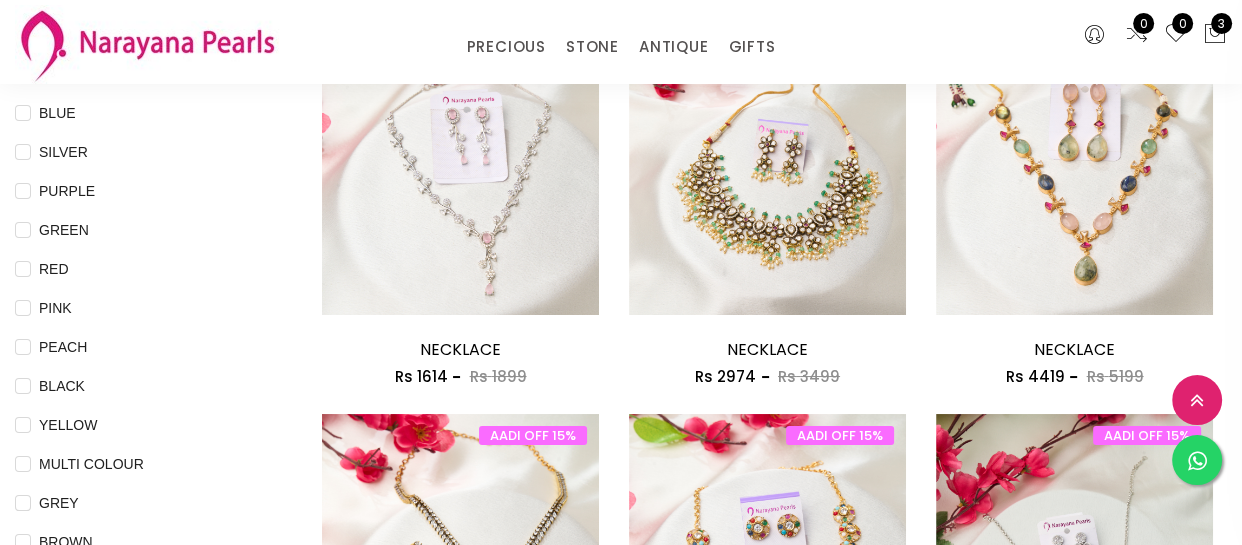 click on "× Close Double (click / press) on the image to zoom (in / out). NECKLACE sku :  NLCZPN10001899042596001-1040 Rs   1614   Rs   1899 This beautiful silver finish necklace with white and pink quartz zircon stone necklace surely get tons of compliments on multiple occasions.  Add To Cart   Buy Now" at bounding box center (621, 272) 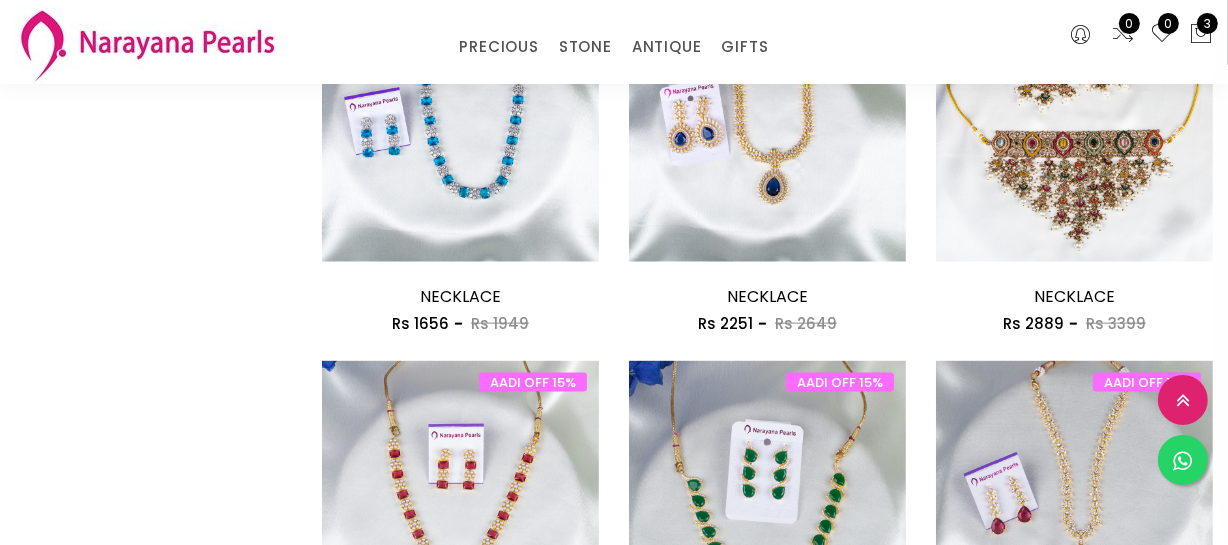 scroll, scrollTop: 2454, scrollLeft: 0, axis: vertical 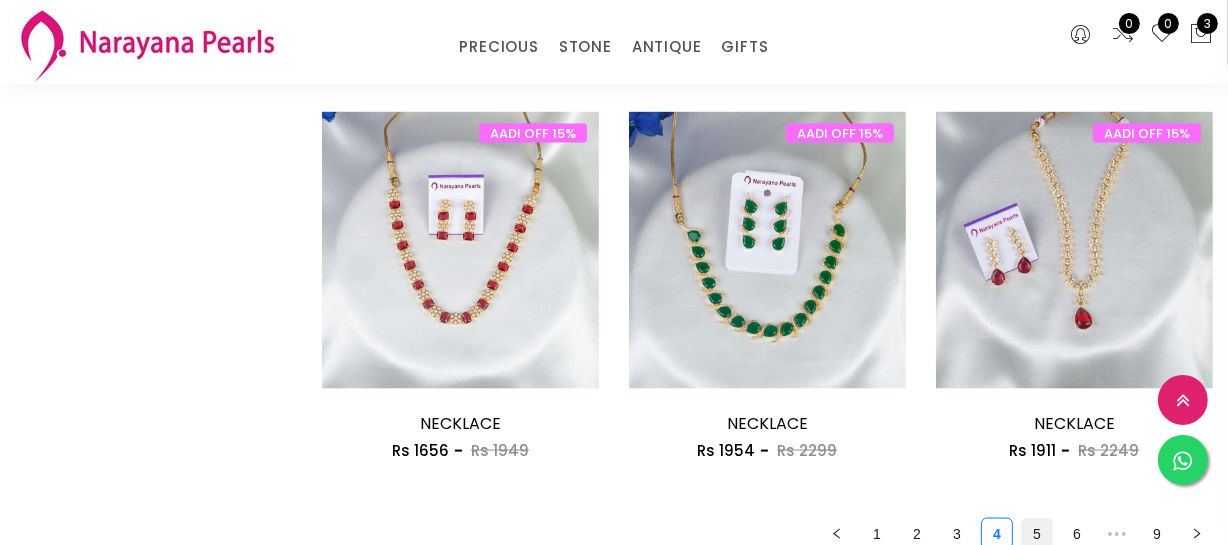 click on "5" at bounding box center (1037, 534) 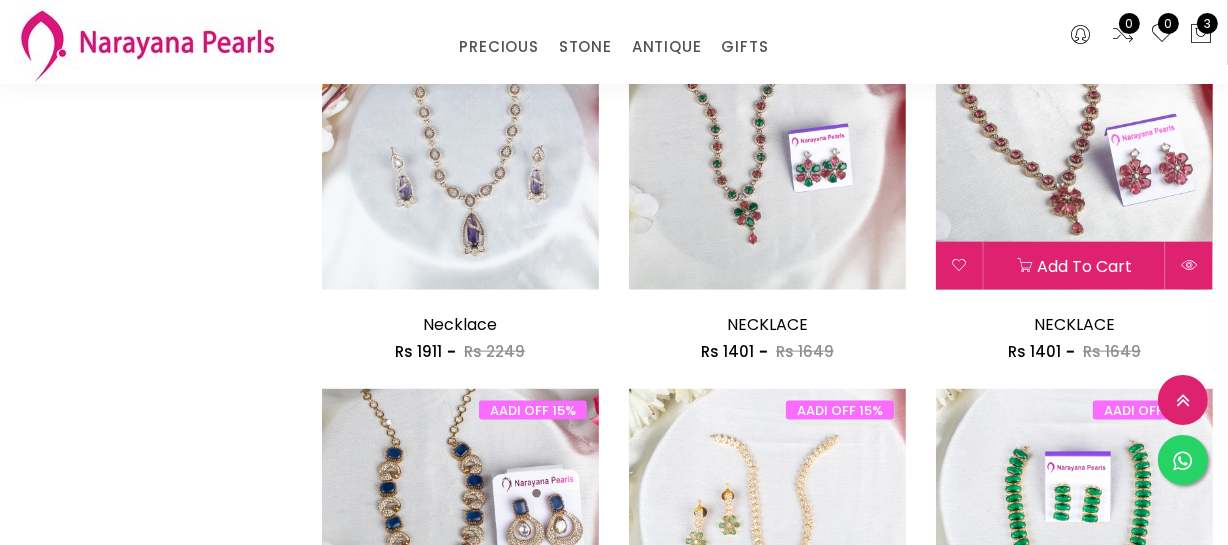 scroll, scrollTop: 2181, scrollLeft: 0, axis: vertical 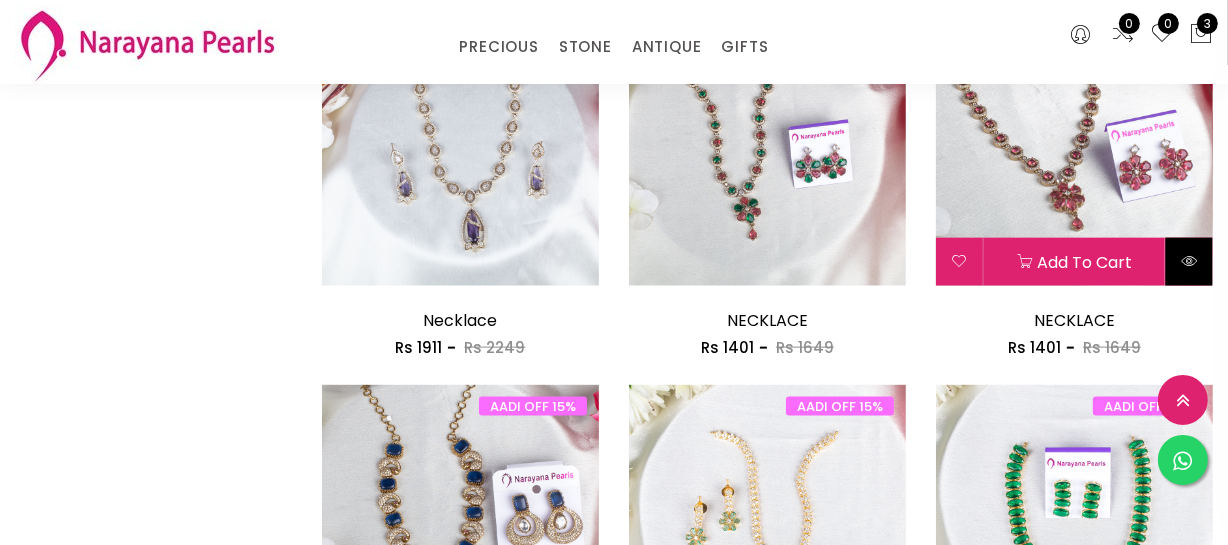 click at bounding box center [1189, 262] 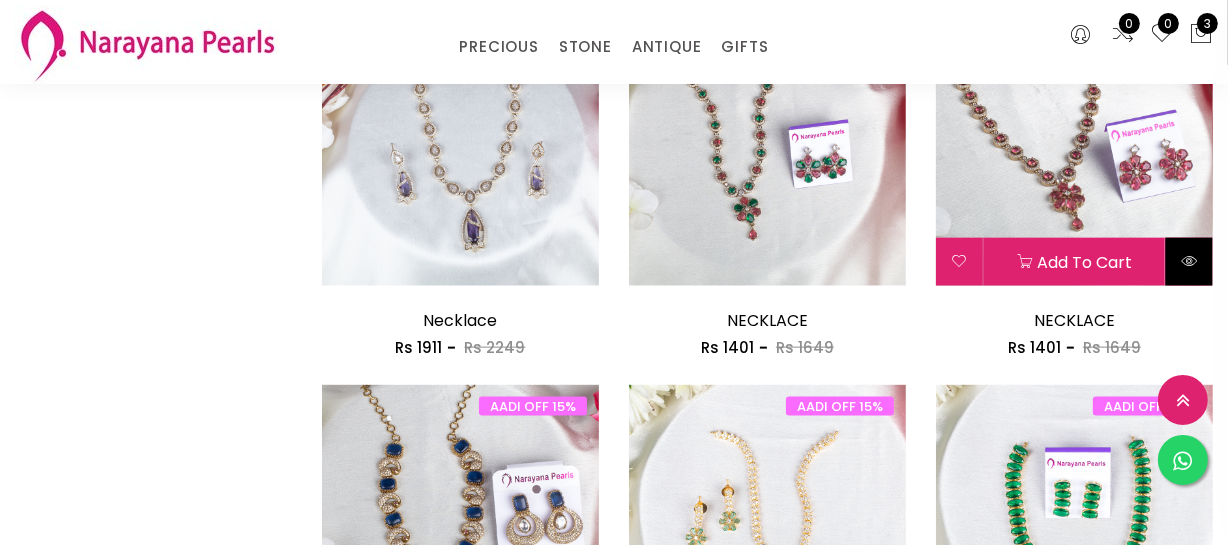 click at bounding box center [1189, 262] 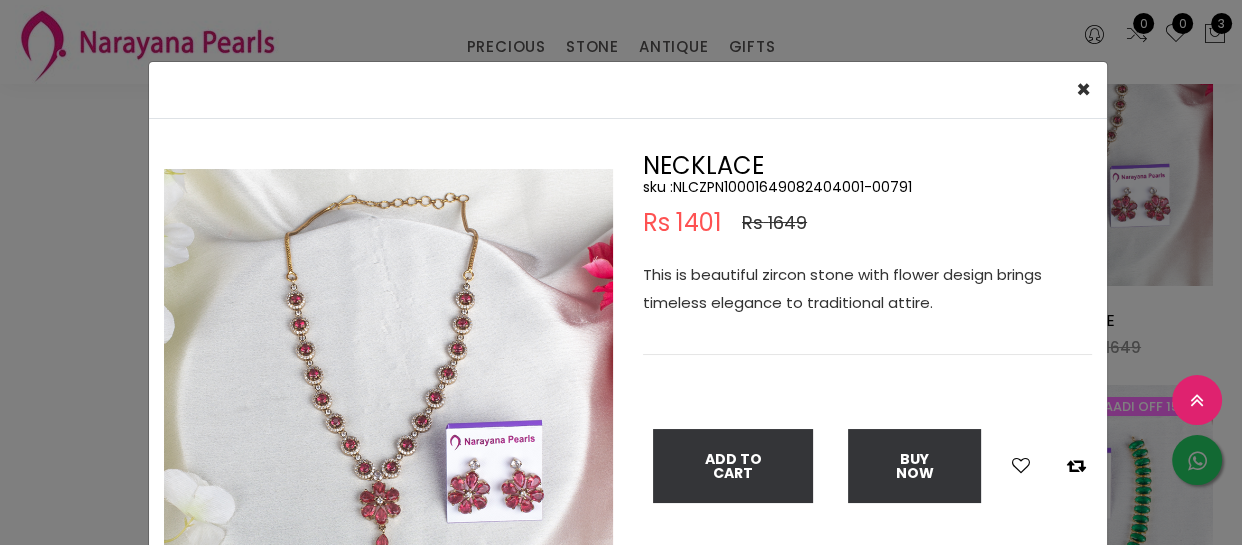 click on "× Close Double (click / press) on the image to zoom (in / out). NECKLACE sku :  NLCZPN10001649082404001-00791 Rs   1401   Rs   1649 This is beautiful  zircon stone with flower design brings timeless elegance to traditional attire.  Add To Cart   Buy Now" at bounding box center (621, 272) 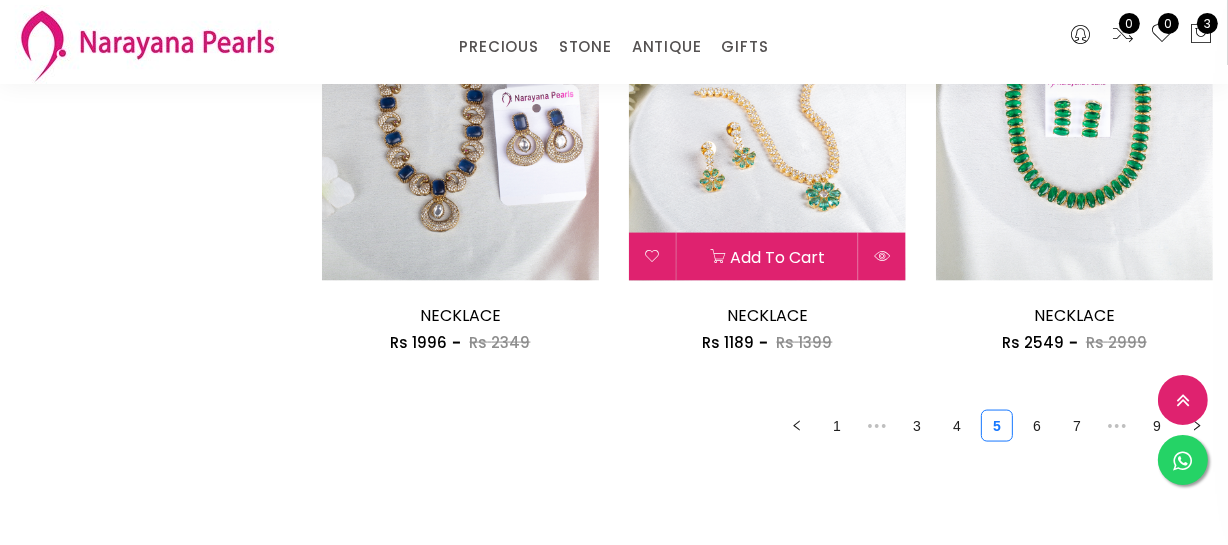 scroll, scrollTop: 2545, scrollLeft: 0, axis: vertical 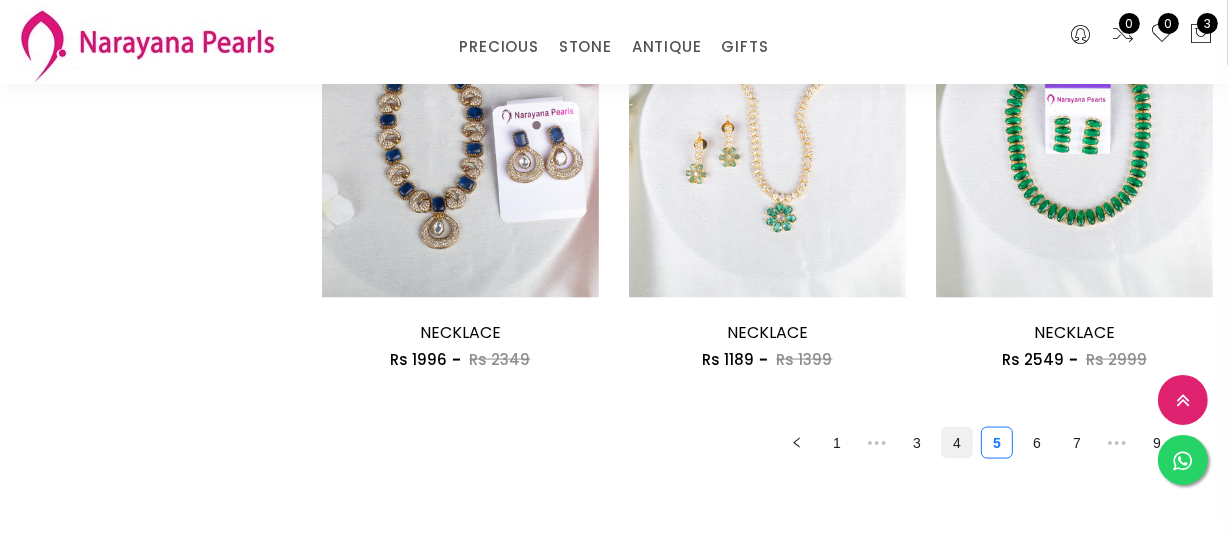 click on "4" at bounding box center (957, 443) 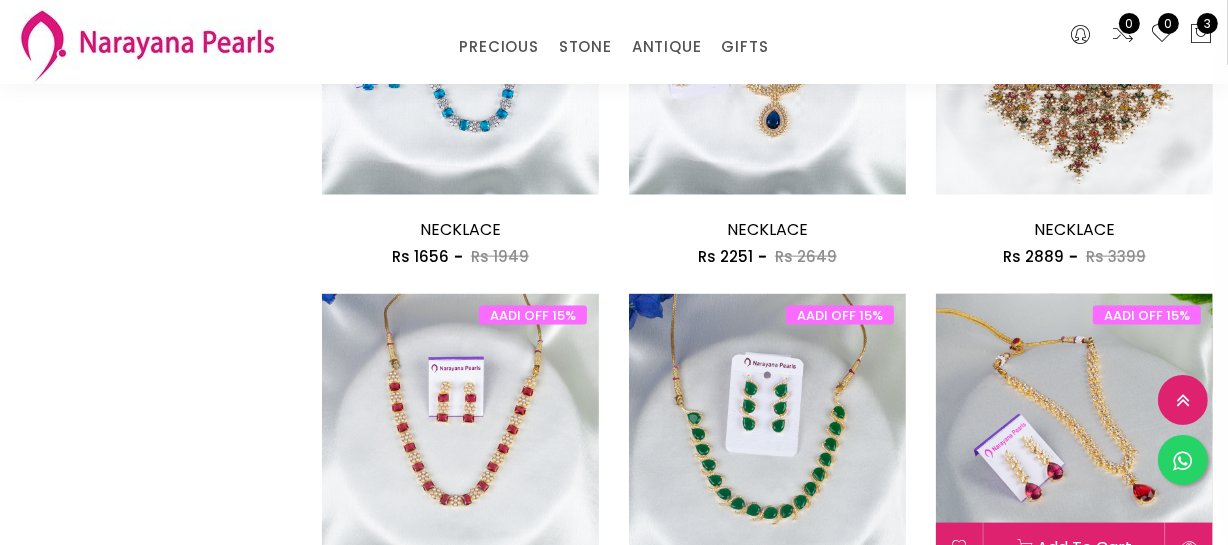 scroll, scrollTop: 2636, scrollLeft: 0, axis: vertical 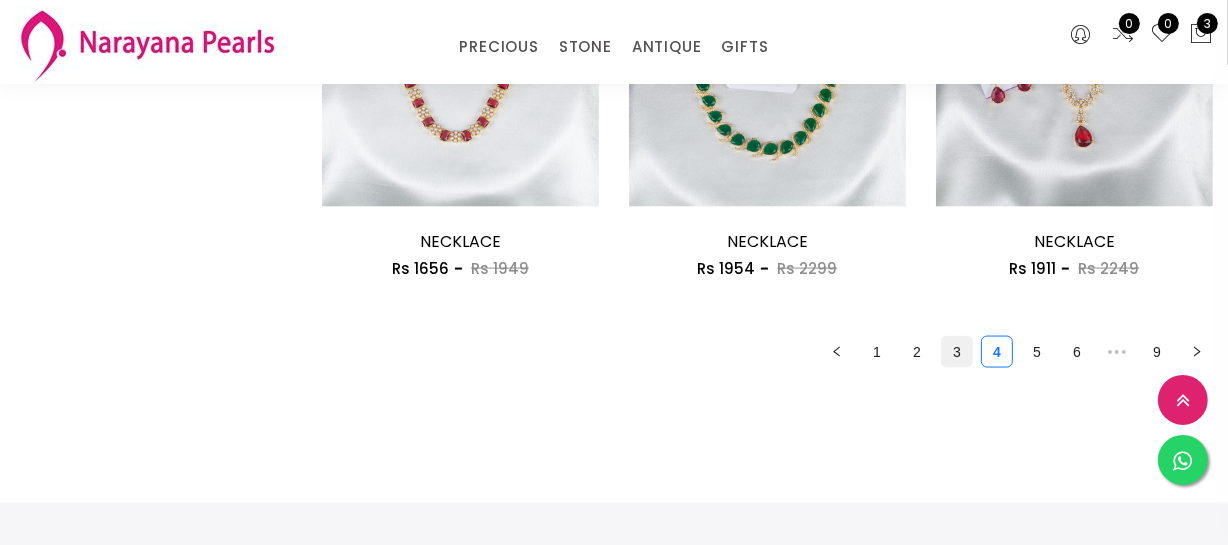 click on "3" at bounding box center (957, 352) 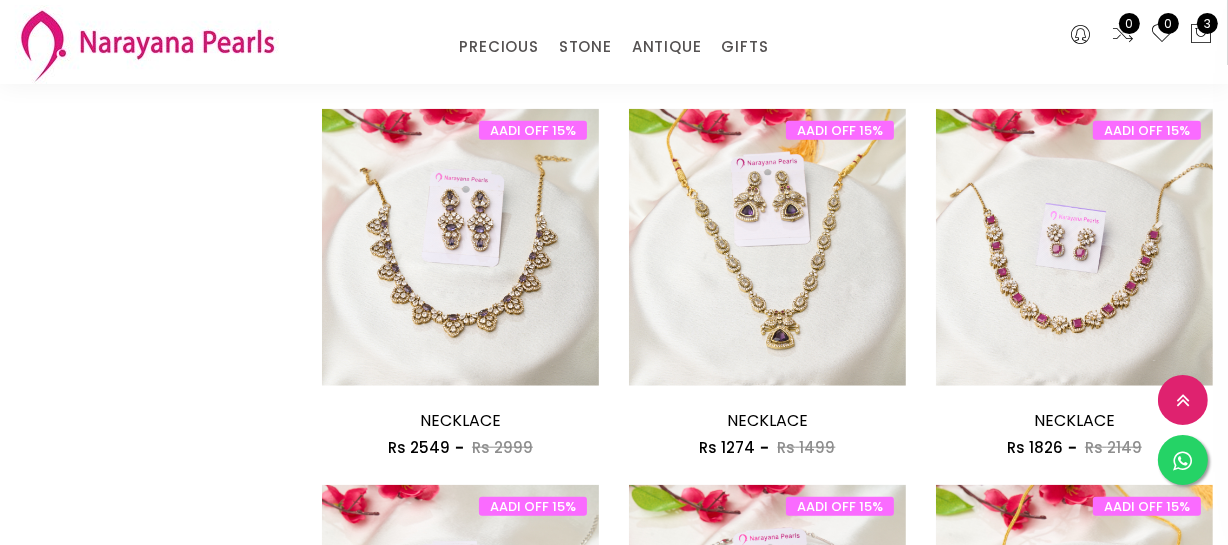 scroll, scrollTop: 1727, scrollLeft: 0, axis: vertical 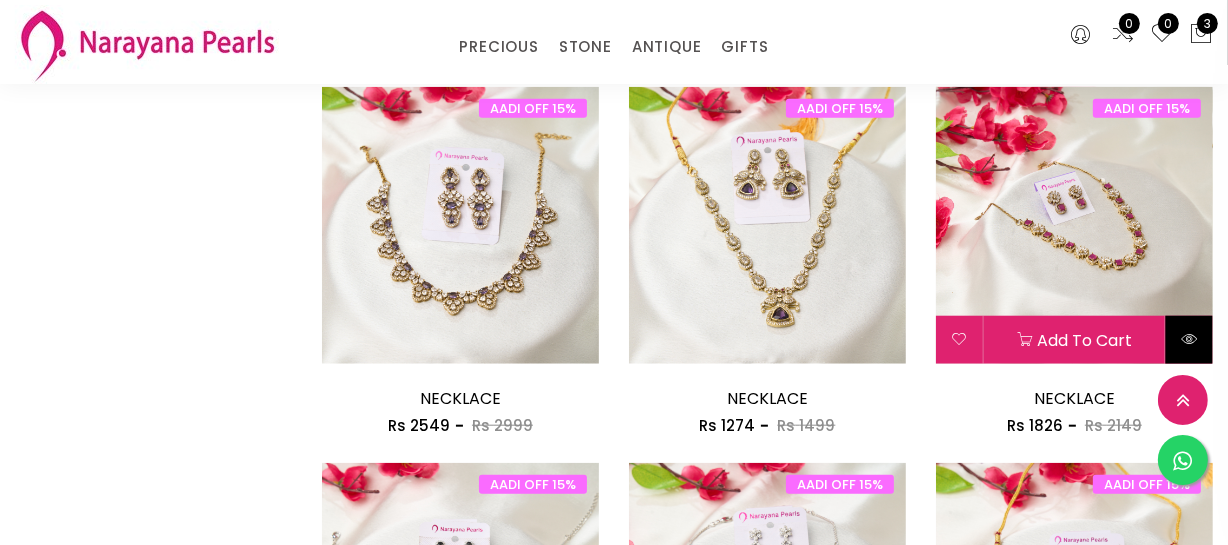 click at bounding box center (1189, 339) 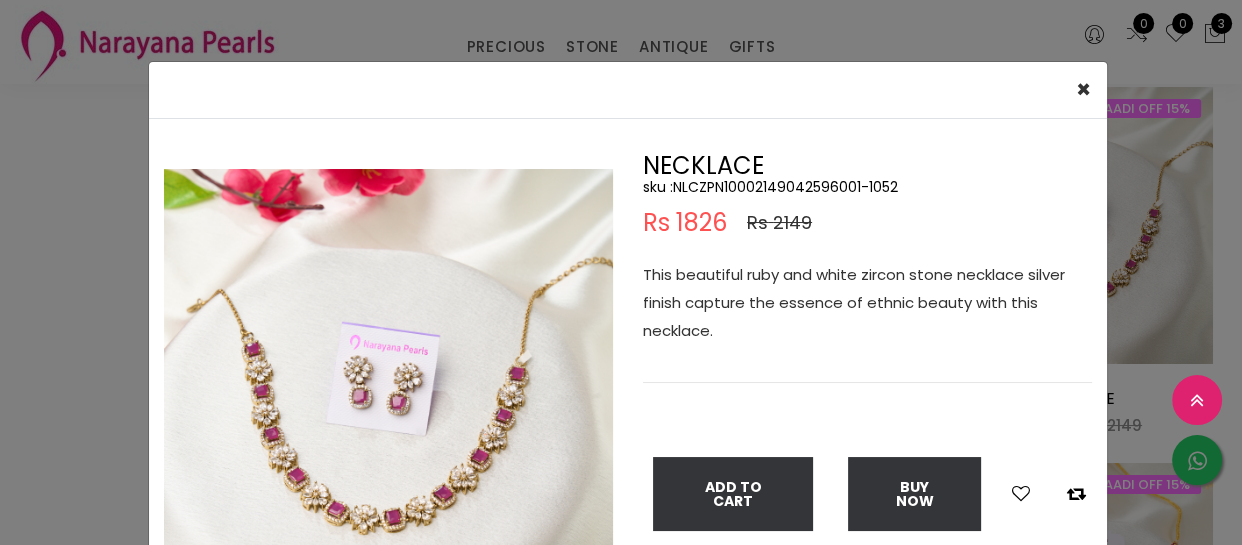 click on "sku :  NLCZPN10002149042596001-1052" at bounding box center [867, 187] 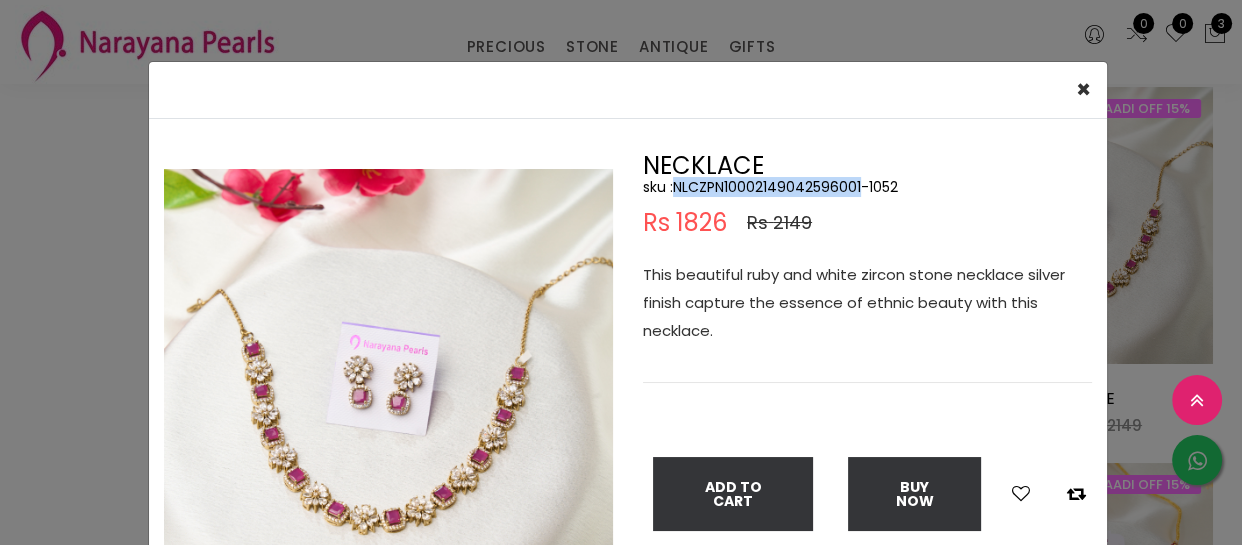 click on "sku :  NLCZPN10002149042596001-1052" at bounding box center [867, 187] 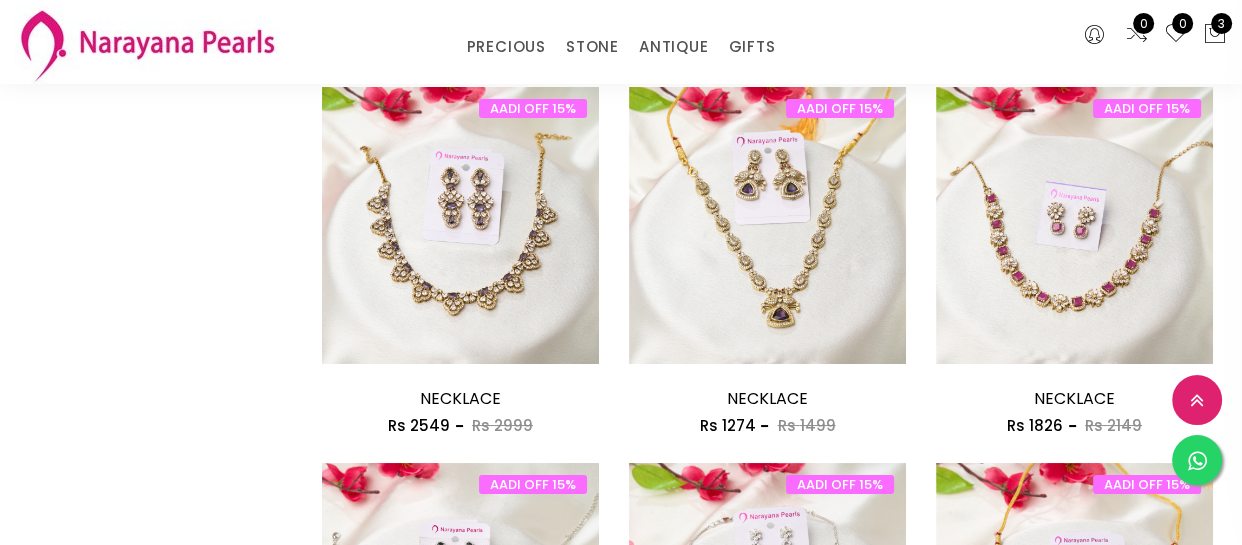 click on "× Close Double (click / press) on the image to zoom (in / out). NECKLACE sku :  NLCZPN10002149042596001-1052 Rs   1826   Rs   2149 This beautiful ruby and white zircon stone necklace silver finish capture the essence of ethnic beauty with this necklace.  Add To Cart   Buy Now" at bounding box center (621, 272) 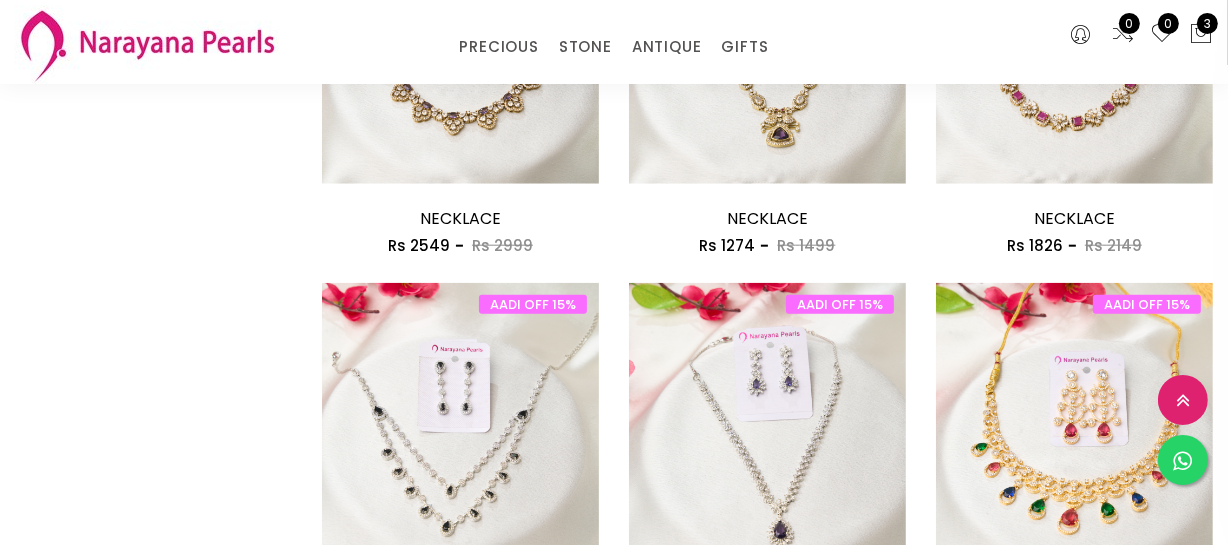 scroll, scrollTop: 1909, scrollLeft: 0, axis: vertical 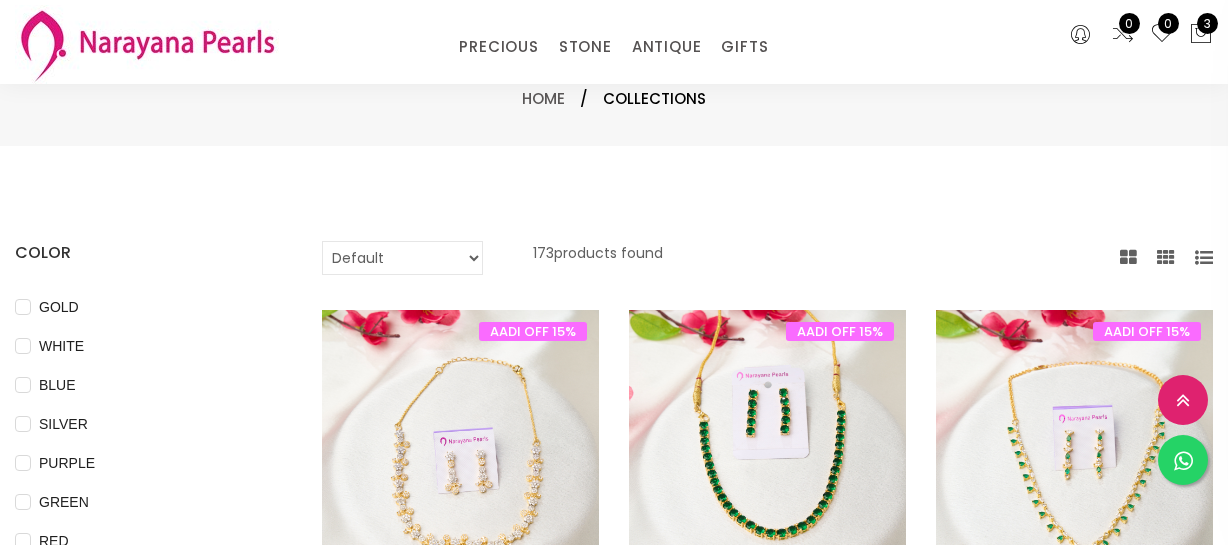 select on "INR" 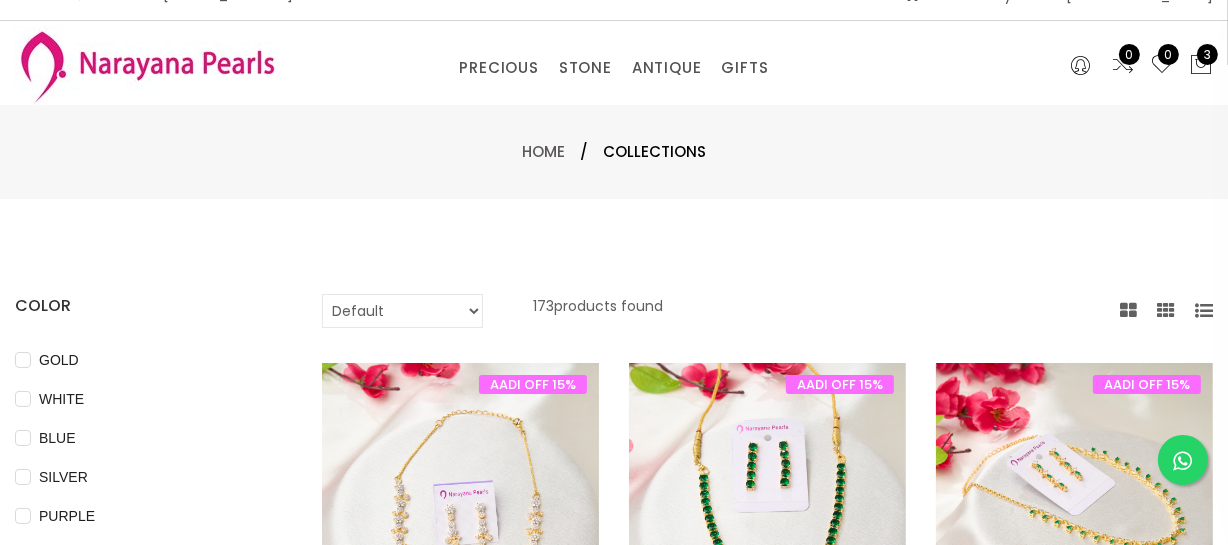 scroll, scrollTop: 0, scrollLeft: 0, axis: both 